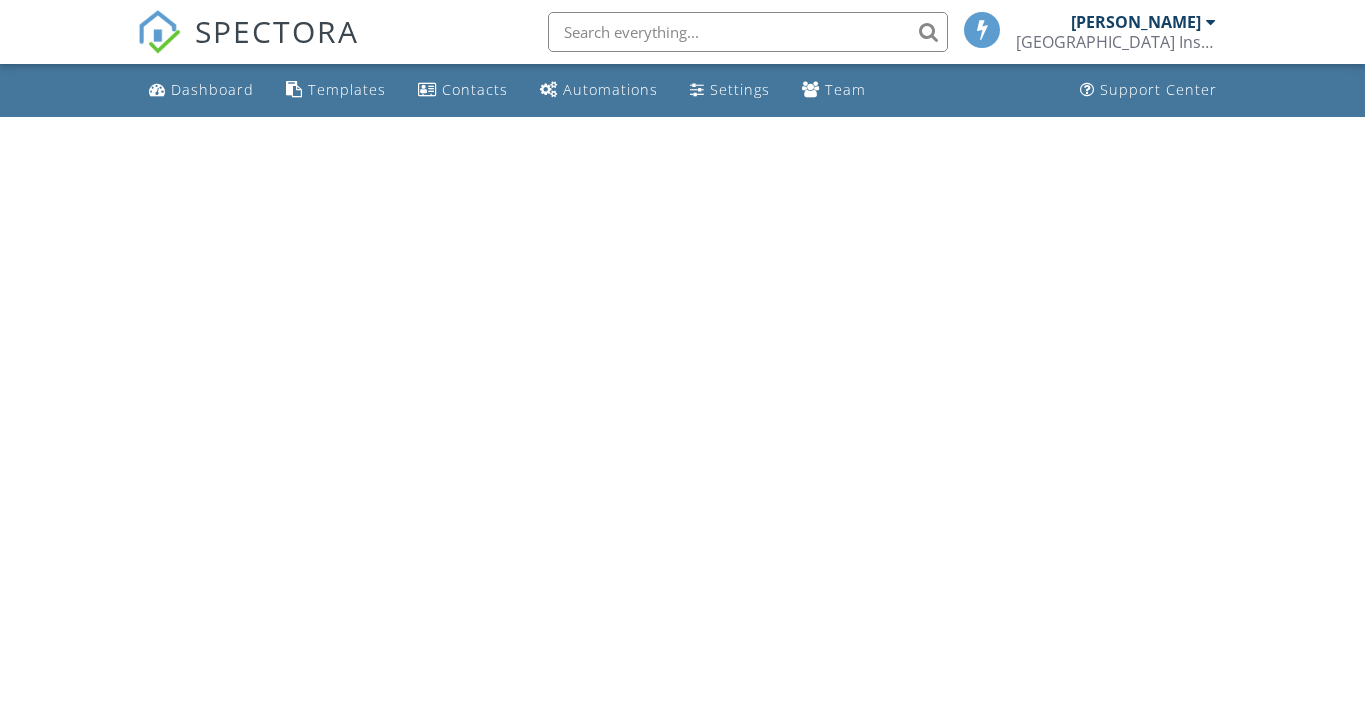 scroll, scrollTop: 0, scrollLeft: 0, axis: both 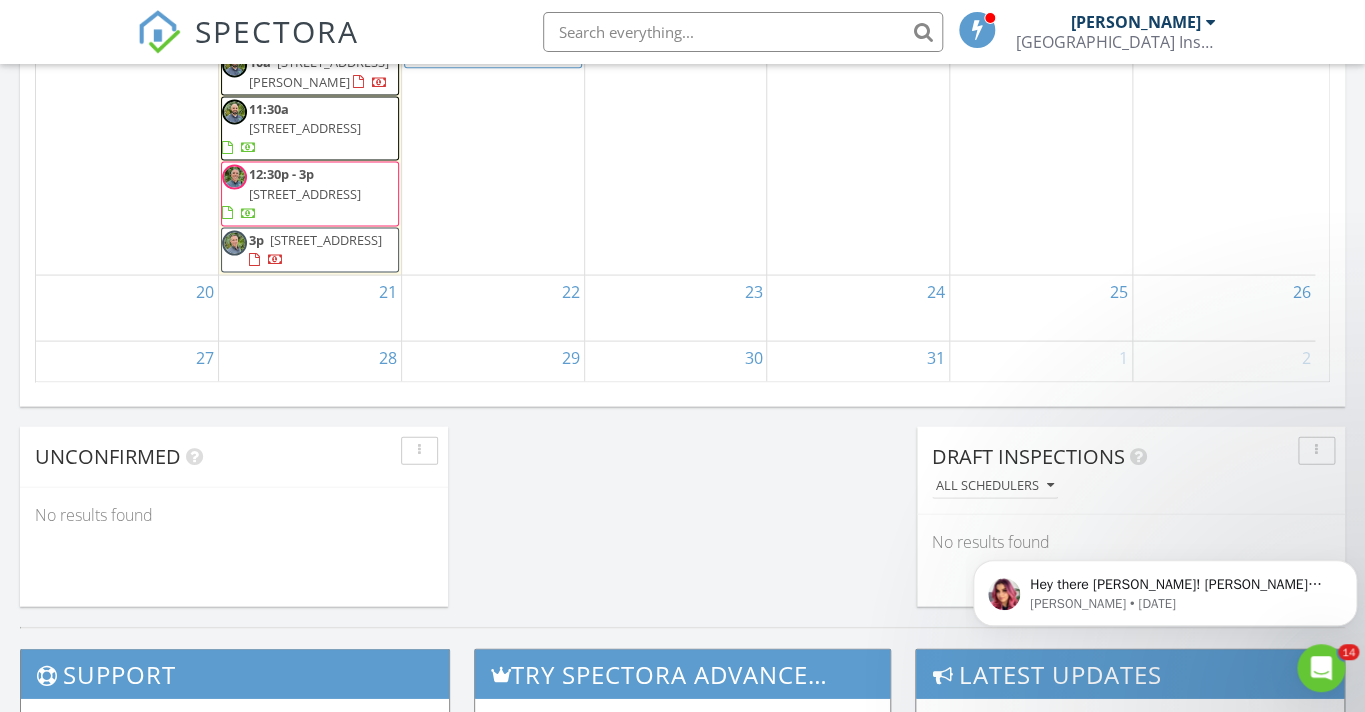 click on "14370 Caloosa Blvd, West Palm Beach 33418" at bounding box center [305, 193] 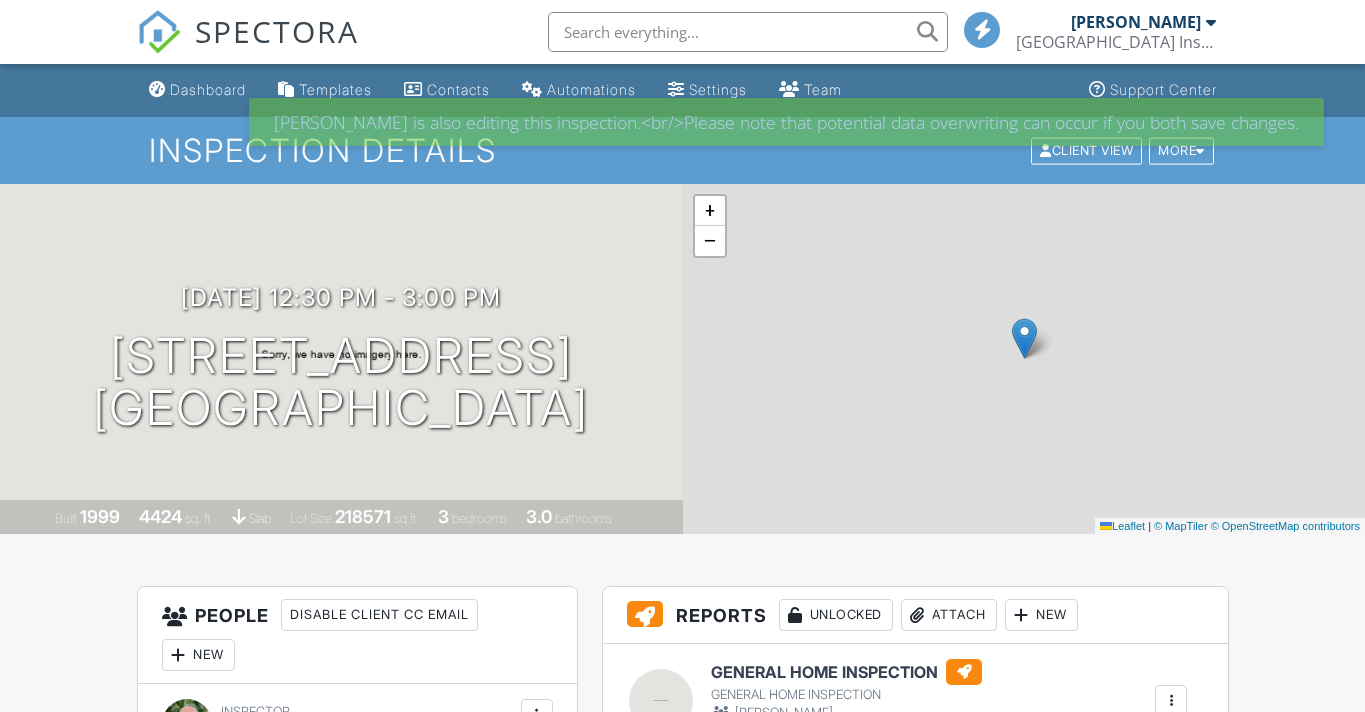 scroll, scrollTop: 454, scrollLeft: 0, axis: vertical 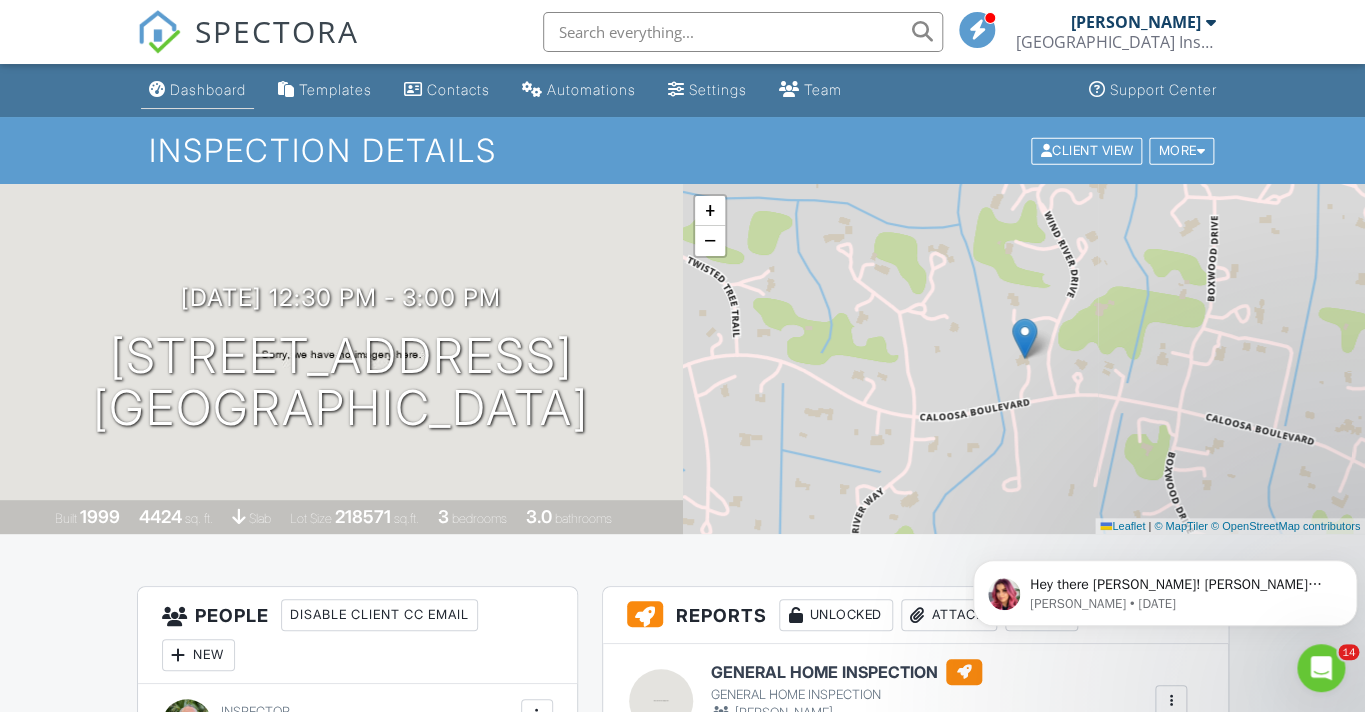 click on "Dashboard" at bounding box center (208, 89) 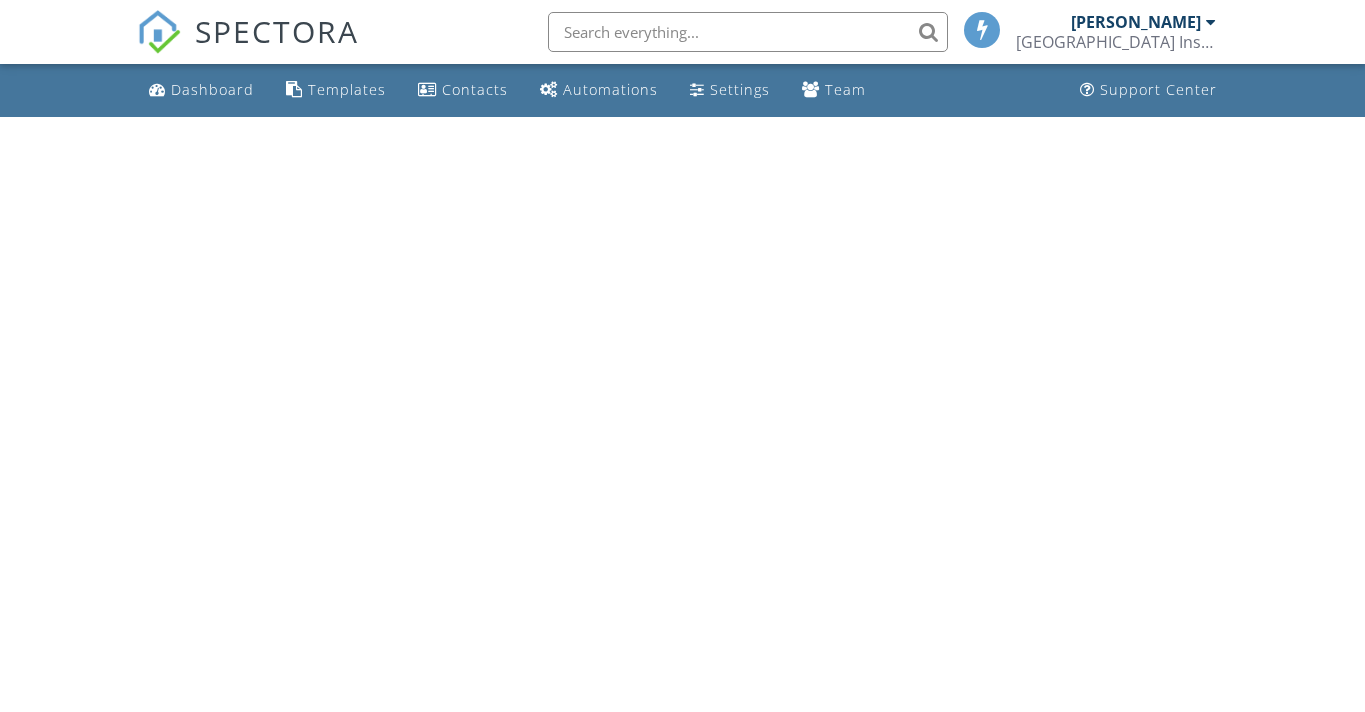 scroll, scrollTop: 0, scrollLeft: 0, axis: both 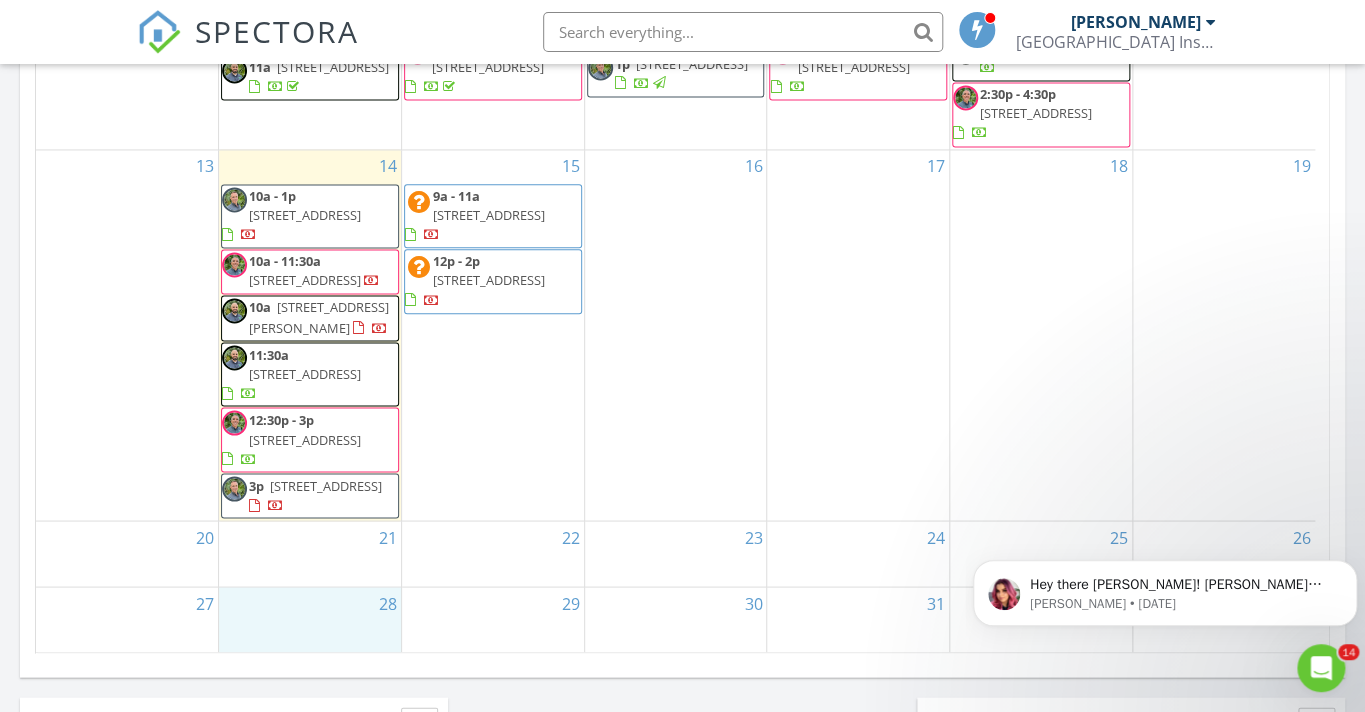 click on "28" at bounding box center [310, 619] 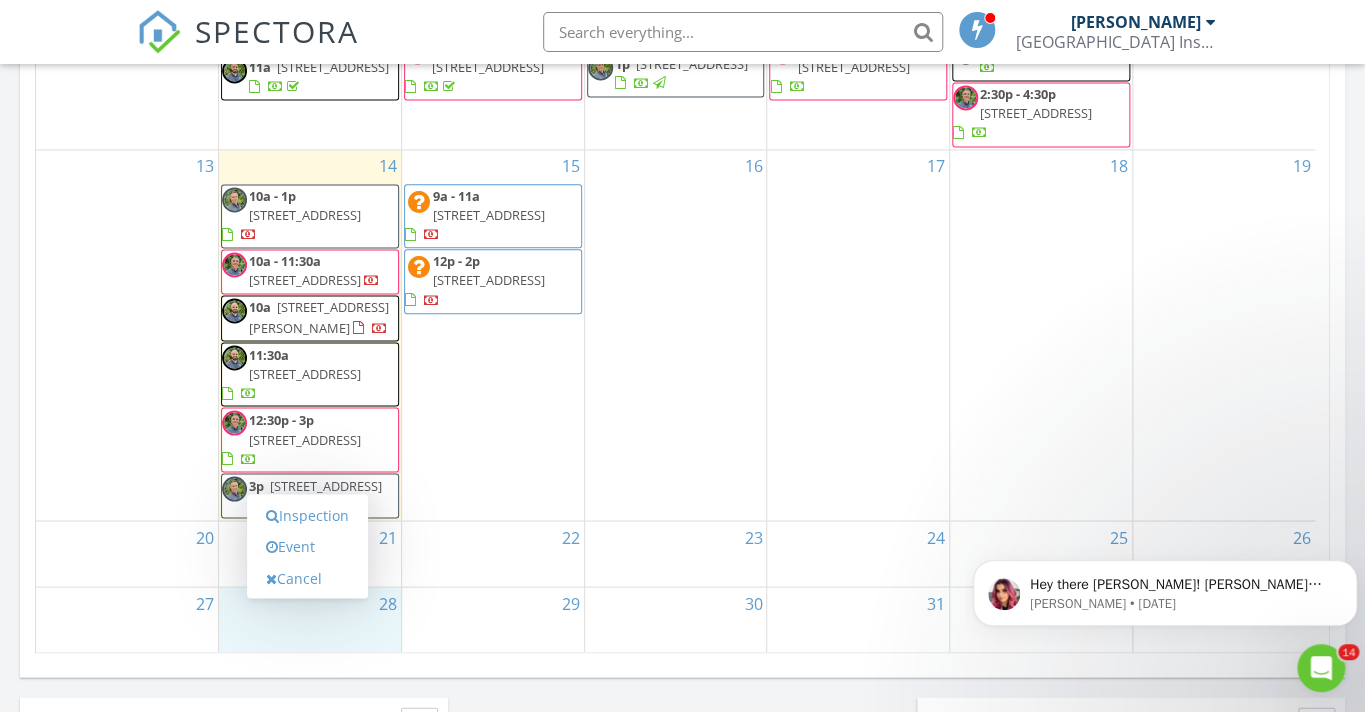 click on "22" at bounding box center (493, 553) 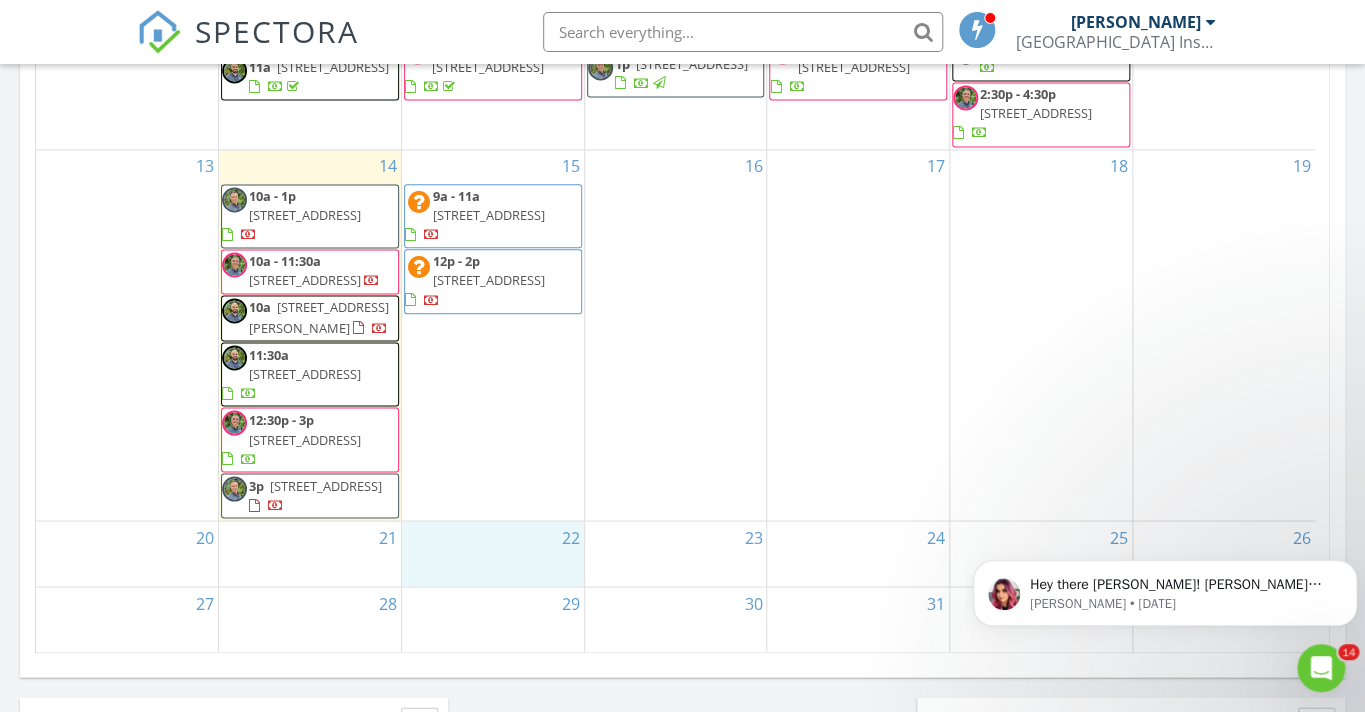 click on "7076 Huntington Ln 806, Delray Beach 33446" at bounding box center (326, 485) 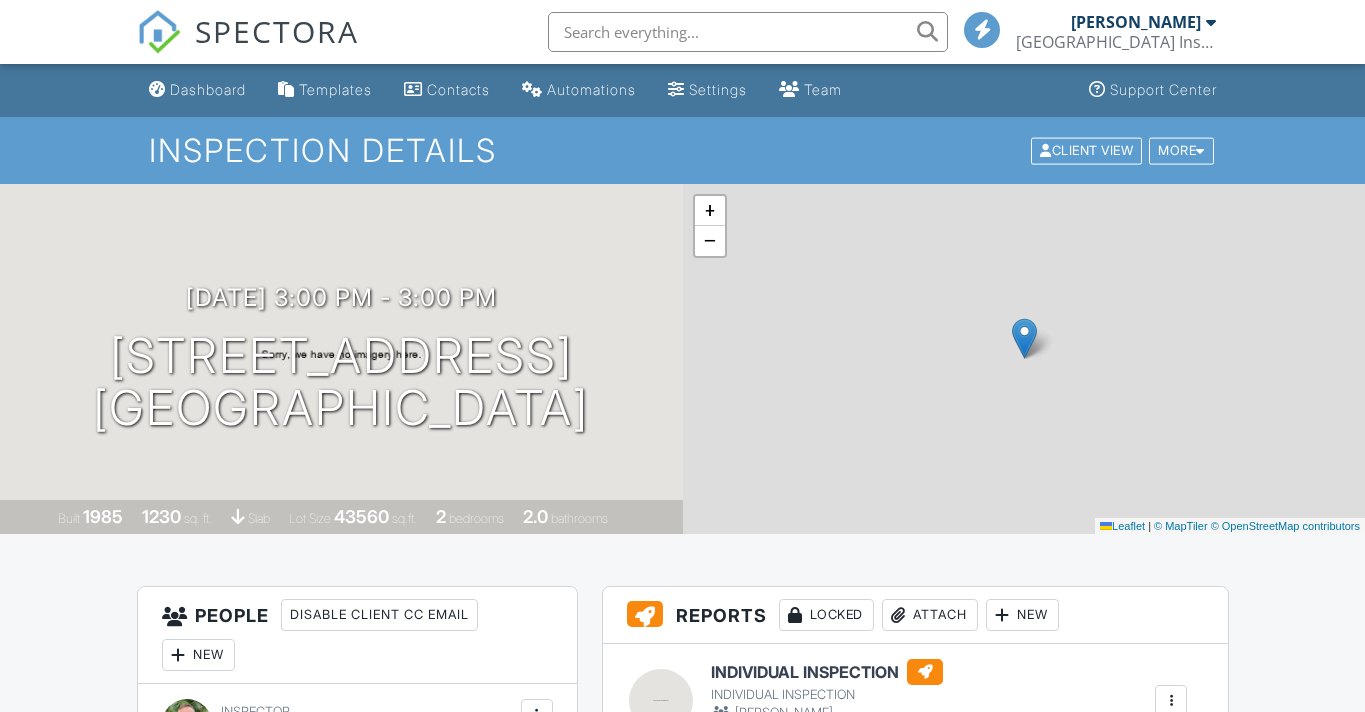 scroll, scrollTop: 0, scrollLeft: 0, axis: both 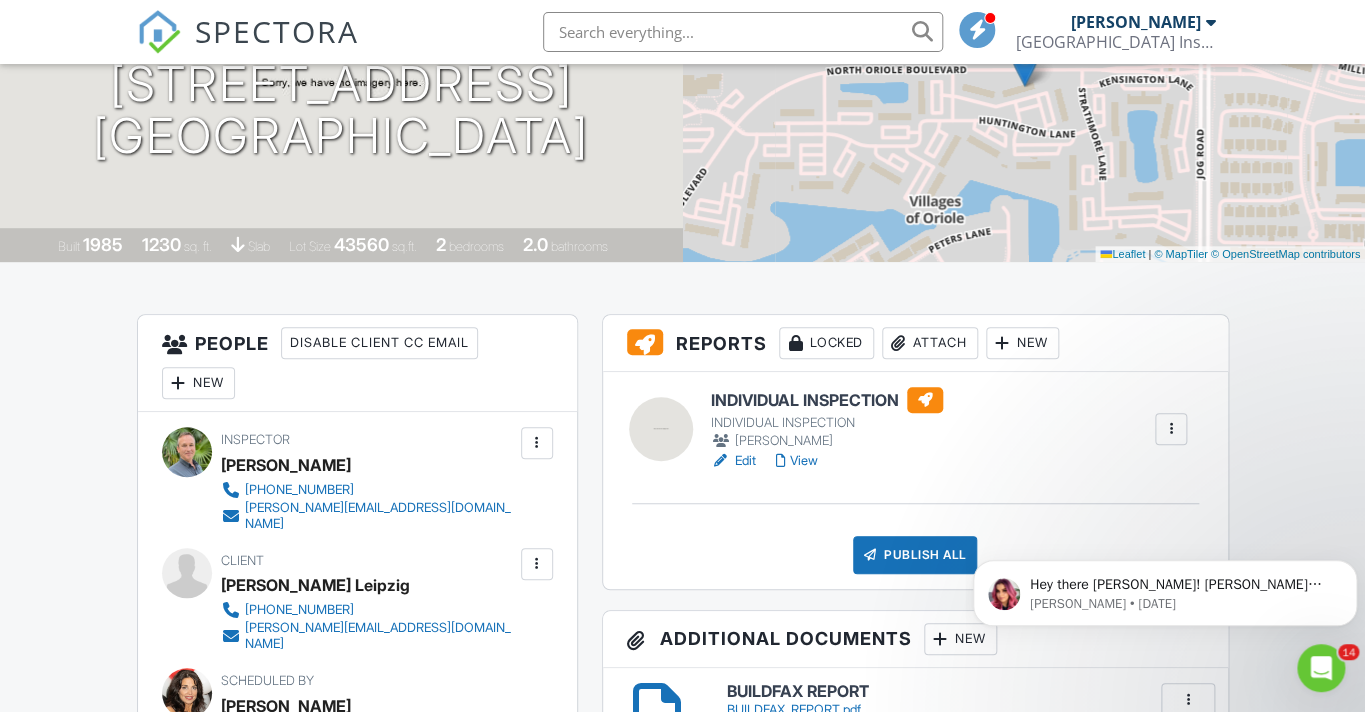 click 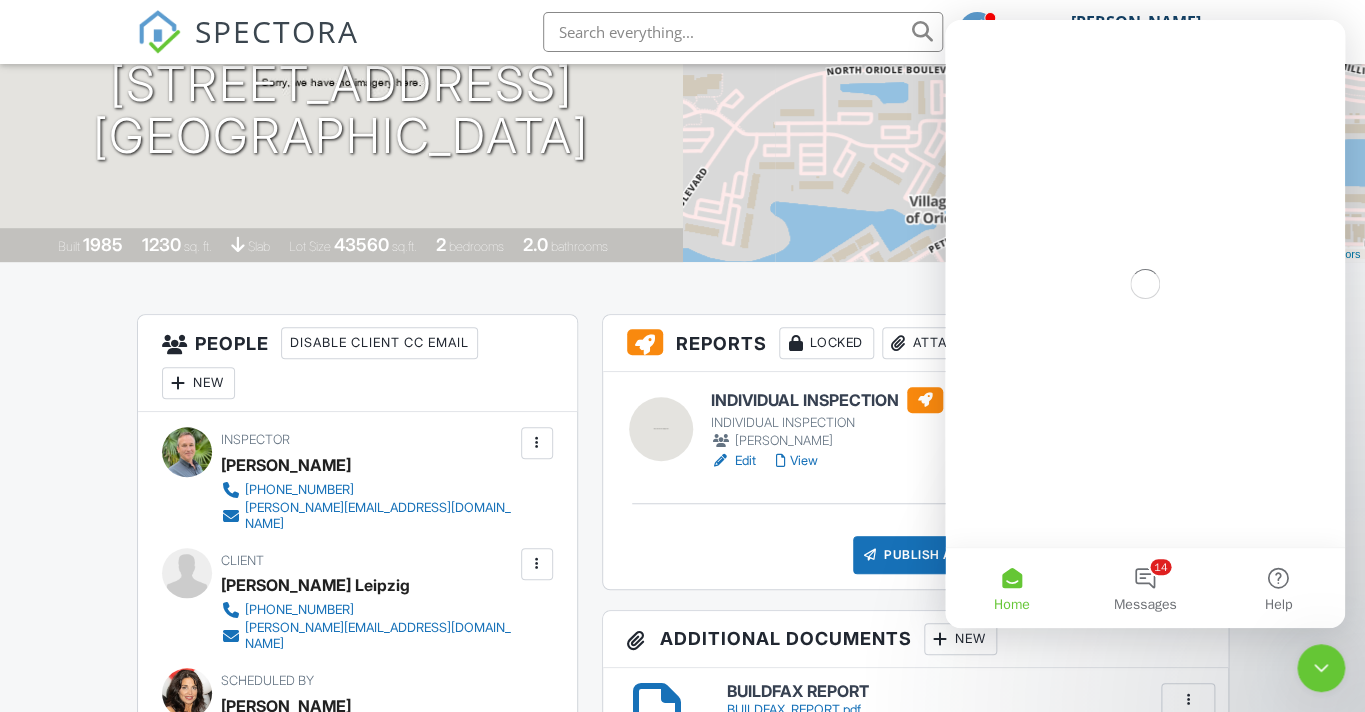 scroll, scrollTop: 0, scrollLeft: 0, axis: both 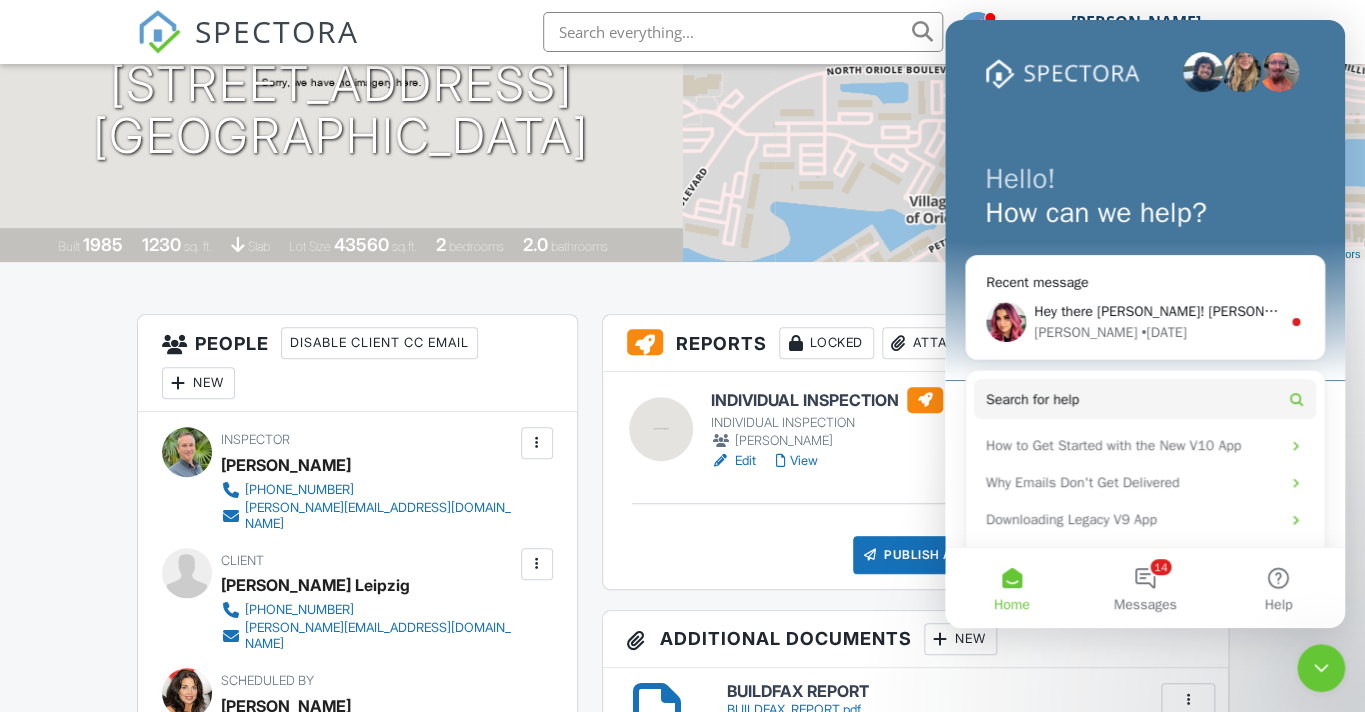 click on "Home" at bounding box center [1011, 588] 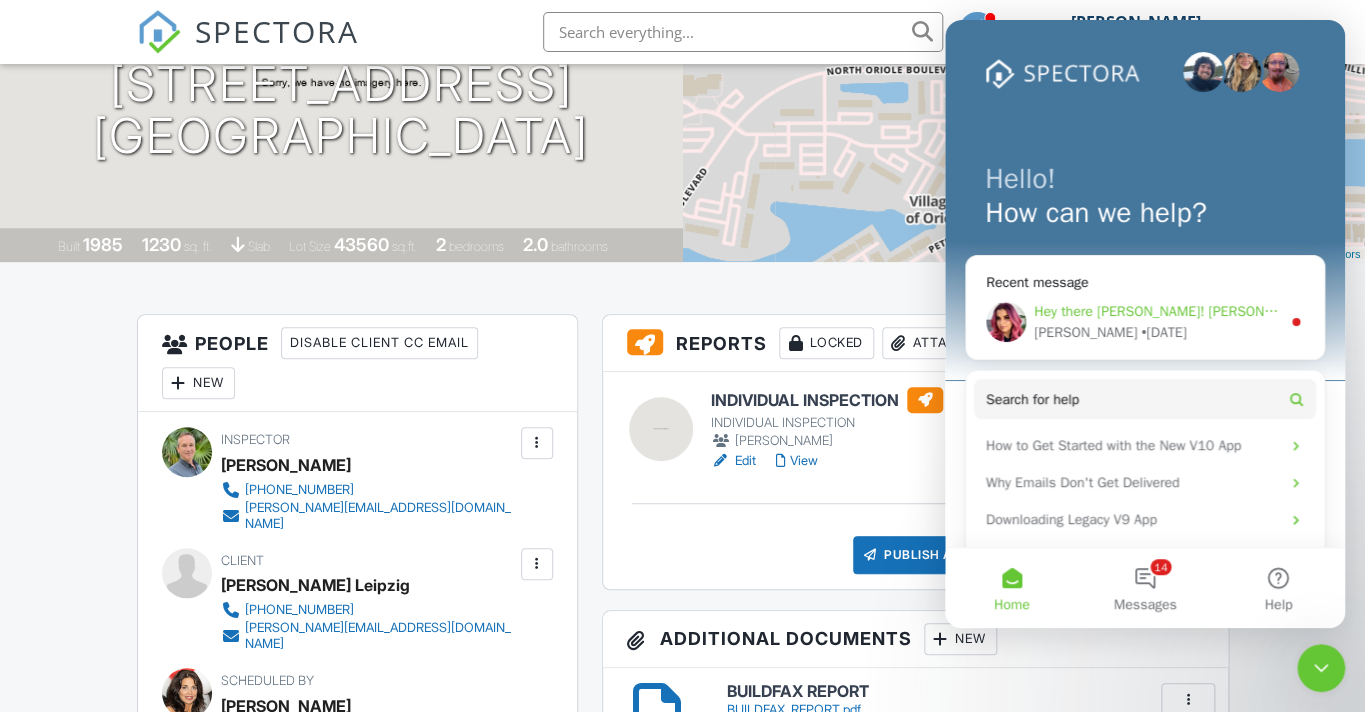click on "Hey there Joey!  Alannah stepping in for Shannon, here. Happy Saturday! ☀️   Hmm, while Shannon is right that Quick Publish will never send any notifications, pressing that Publish button while viewing the report should work to send out a publishing email!  I see that the first two reports on the Lakes Blvd inspection have been published already - do you mind if I press that button on the General Home Inspection report to see if an email goes out?​" at bounding box center [2523, 311] 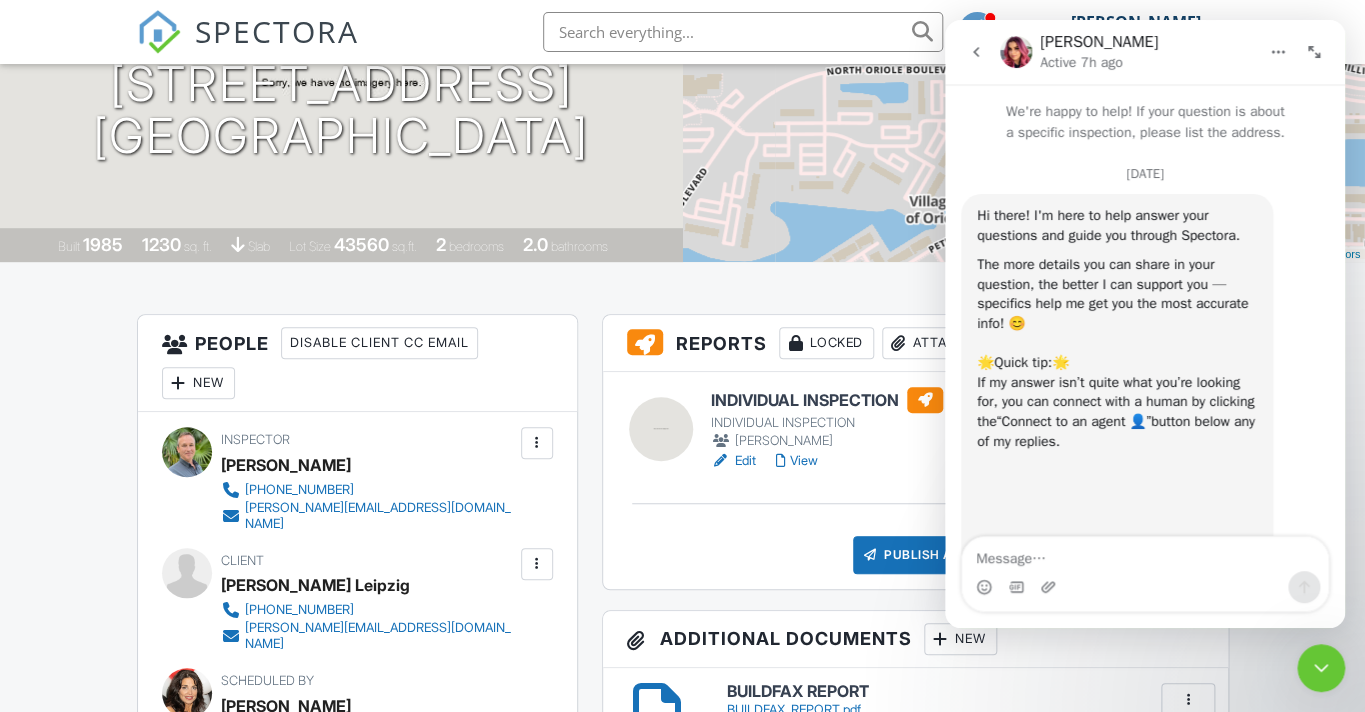 scroll, scrollTop: 107, scrollLeft: 0, axis: vertical 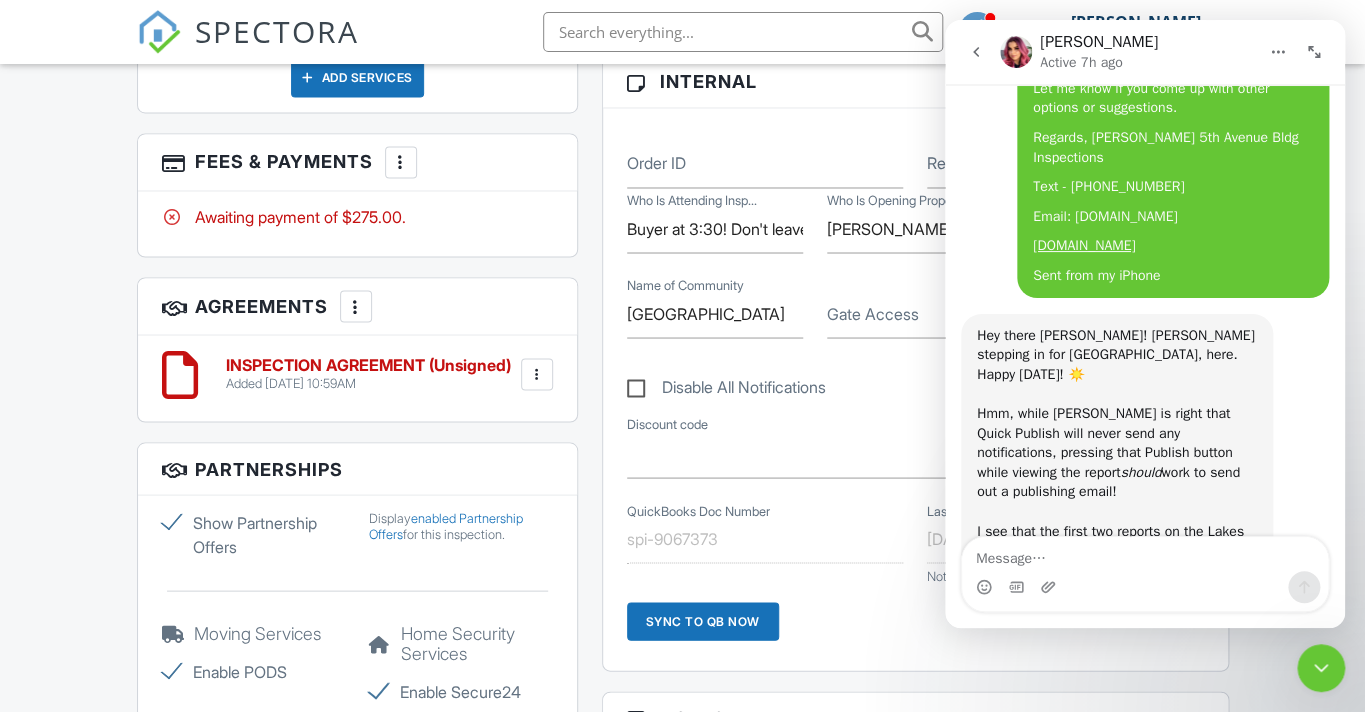 click at bounding box center (1145, 554) 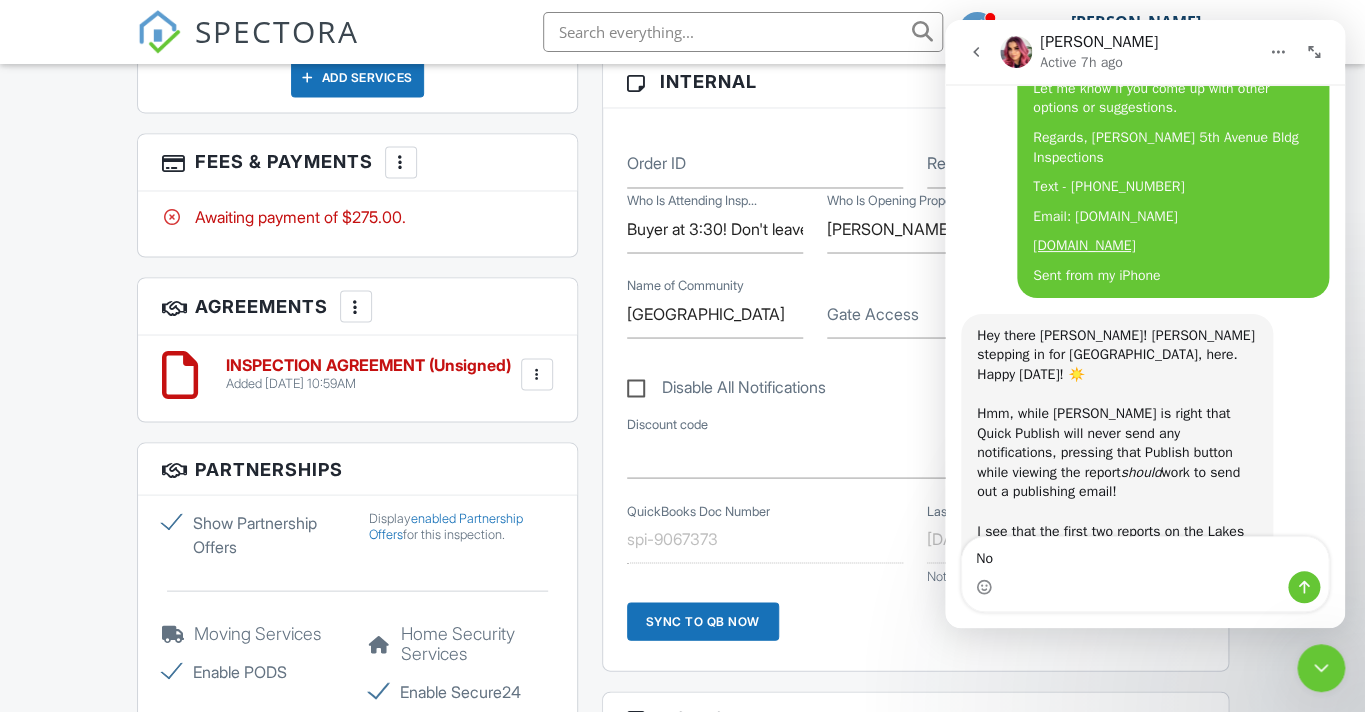 type on "No" 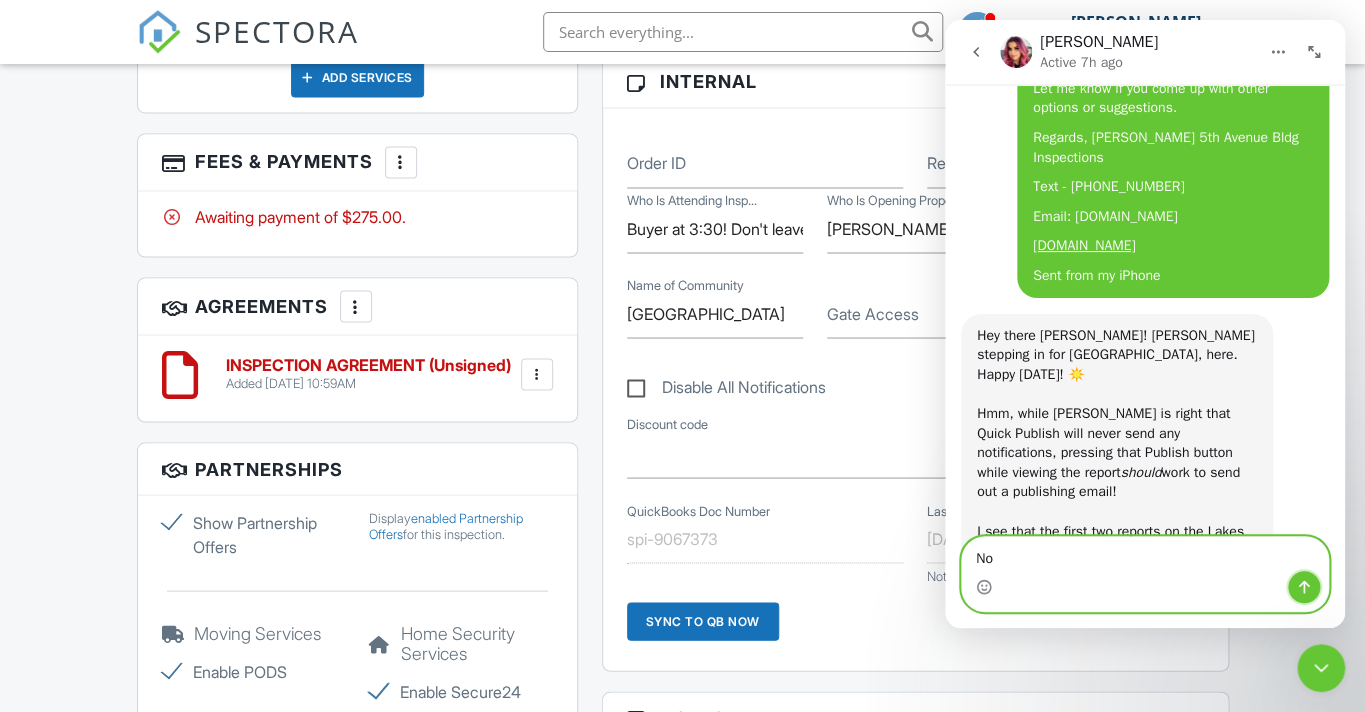 click 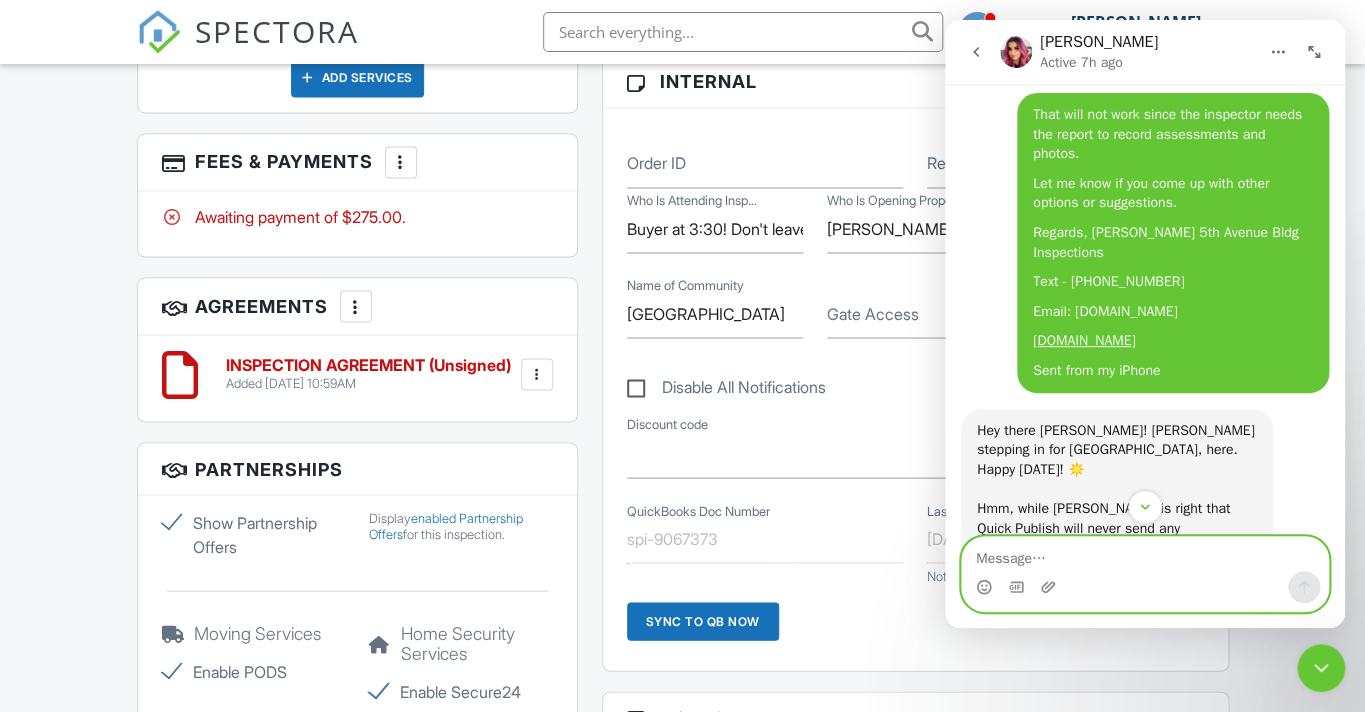 scroll, scrollTop: 14378, scrollLeft: 0, axis: vertical 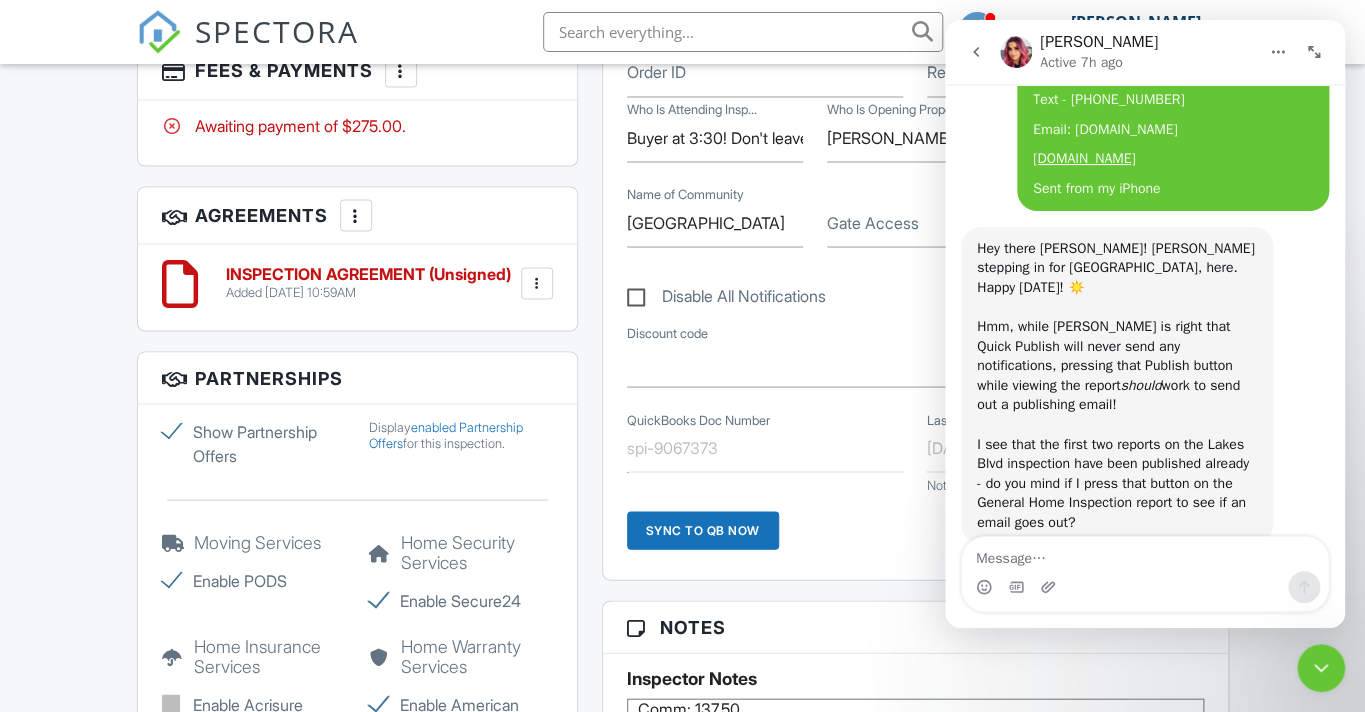click on "Dashboard
Templates
Contacts
Automations
Settings
Team
Support Center
Inspection Details
Client View
More
Property Details
Reschedule
Reorder / Copy
Share
Cancel
Delete
Print Order
Convert to V9
Enable Pass on CC Fees
View Change Log
07/14/2025  3:00 pm
- 3:00 pm
7076 Huntington Ln 806
Delray Beach, FL 33446
Built
1985
1230
sq. ft.
slab
Lot Size
43560
sq.ft.
2
bedrooms
2.0
bathrooms
+ −  Leaflet   |   © MapTiler   © OpenStreetMap contributors
All emails and texts are disabled for this inspection!
Turn on emails and texts
Turn on and Requeue Notifications
Reports
Locked
Attach
New
INDIVIDUAL INSPECTION" at bounding box center [682, 278] 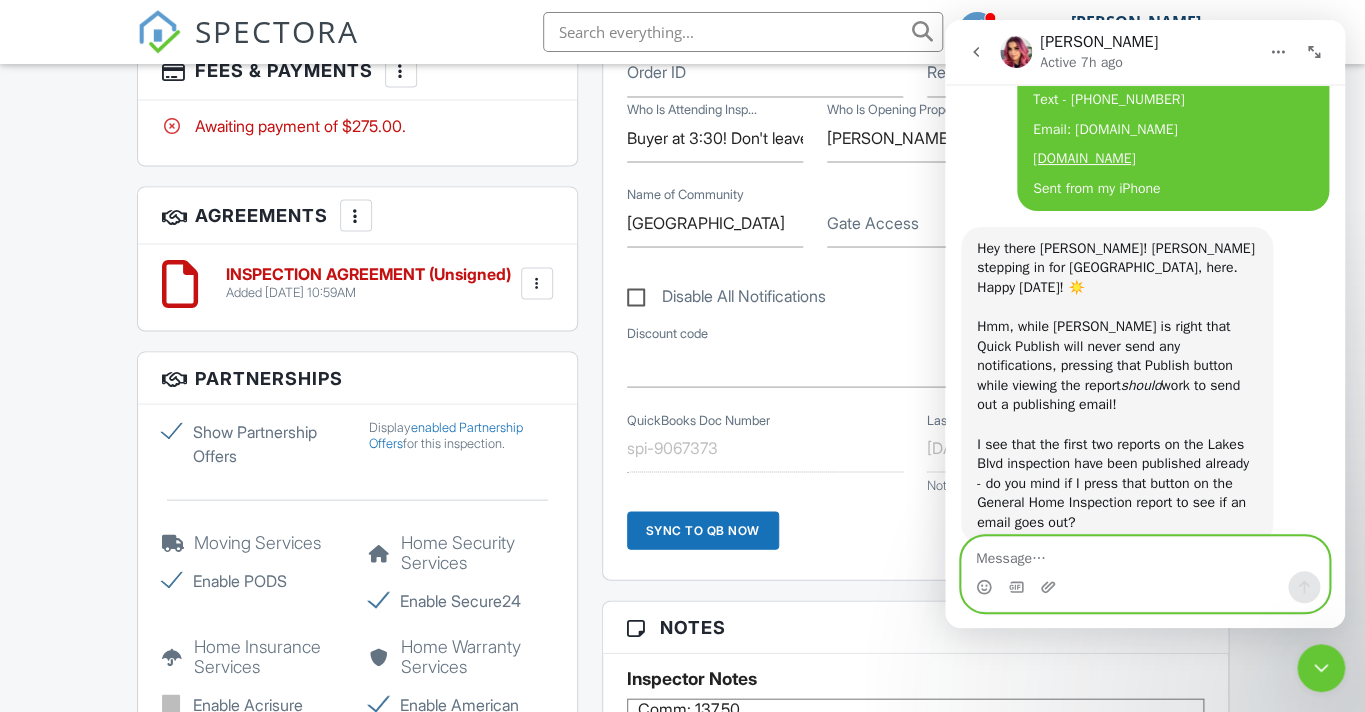 click at bounding box center [1145, 554] 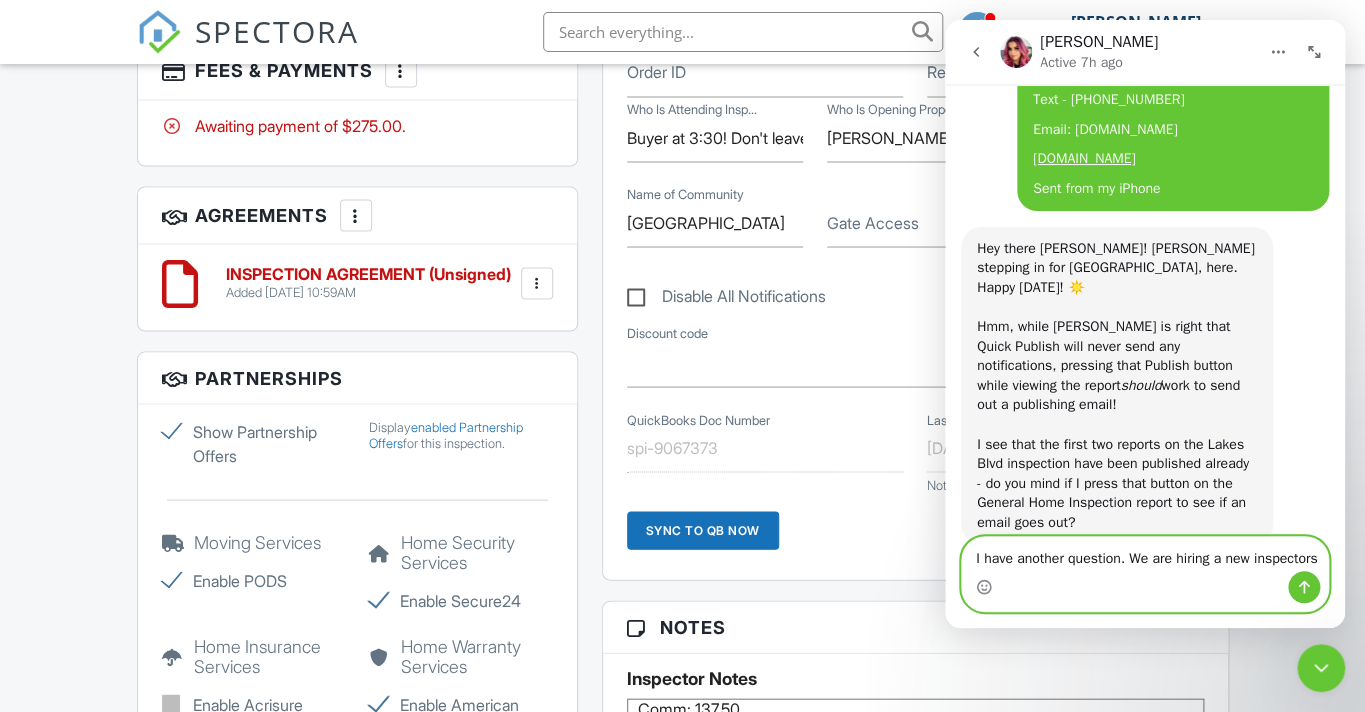 click on "I have another question. We are hiring a new inspectors" at bounding box center [1145, 554] 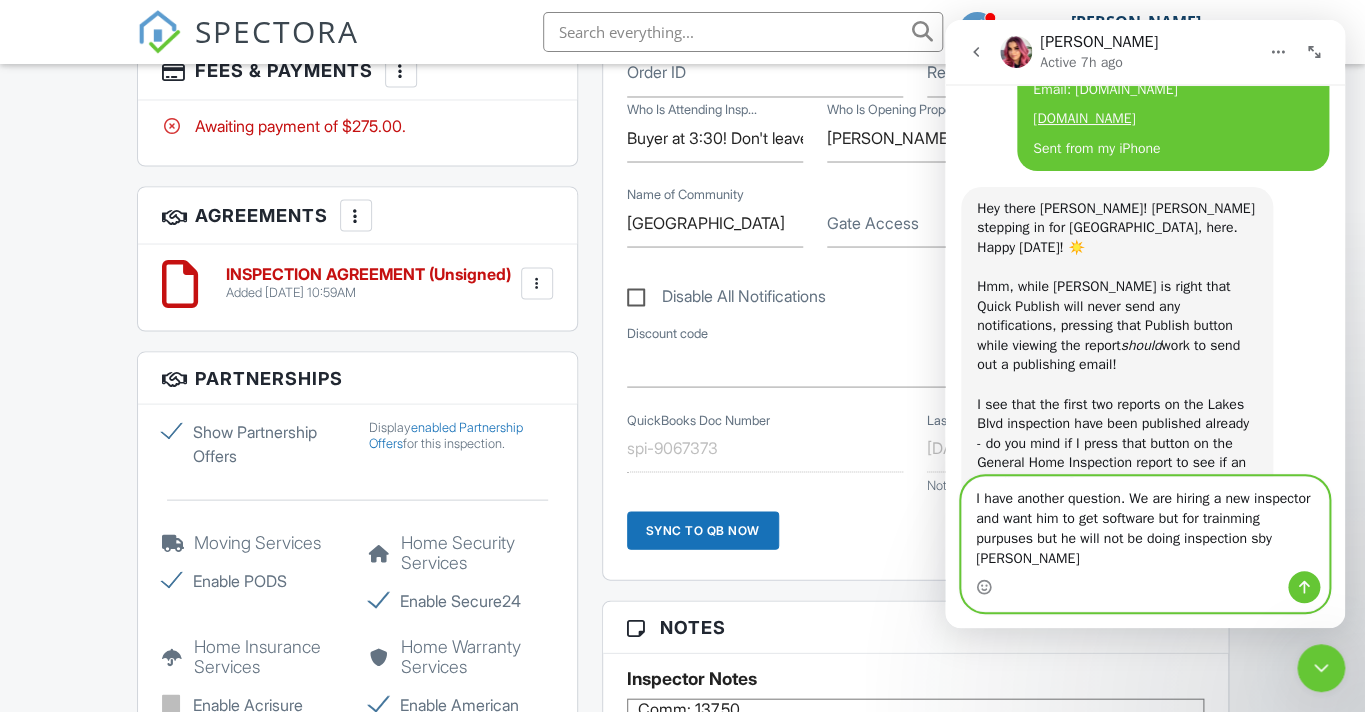 scroll, scrollTop: 14529, scrollLeft: 0, axis: vertical 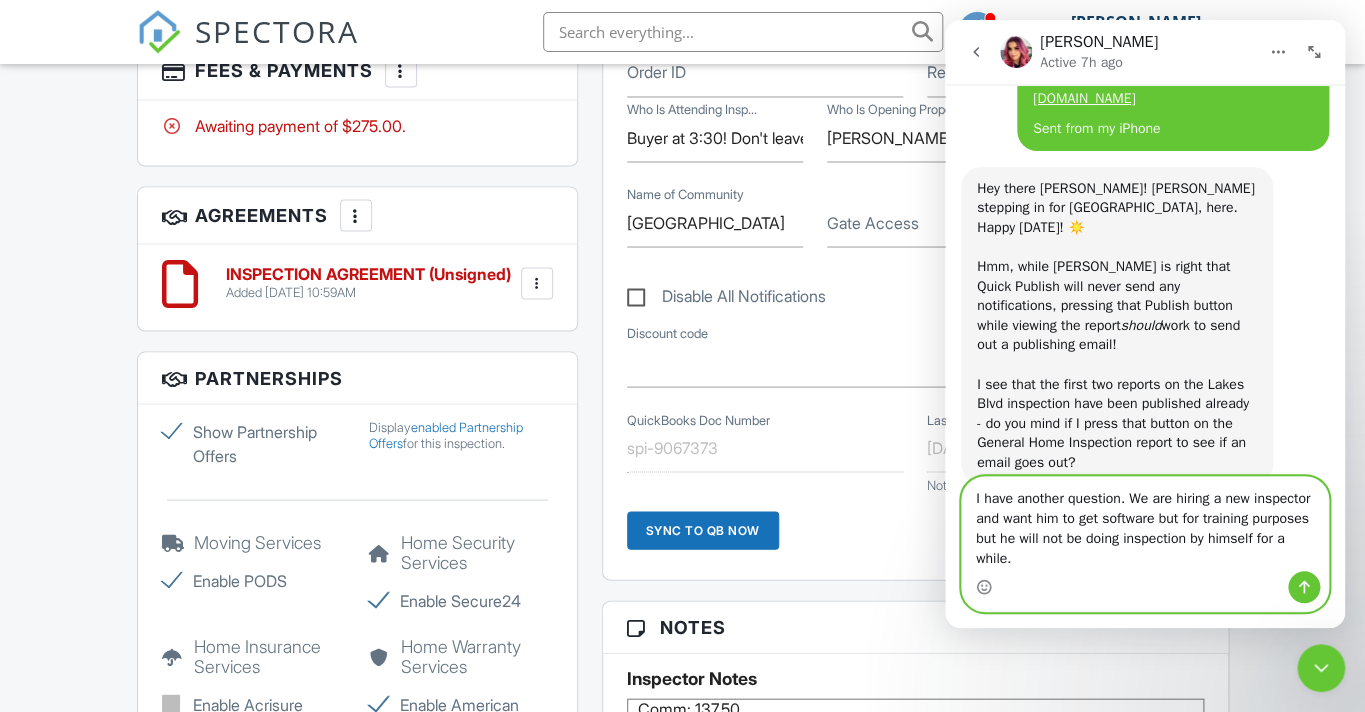 click on "I have another question. We are hiring a new inspector and want him to get software but for training purposes but he will not be doing inspection by himself for a while." at bounding box center (1145, 524) 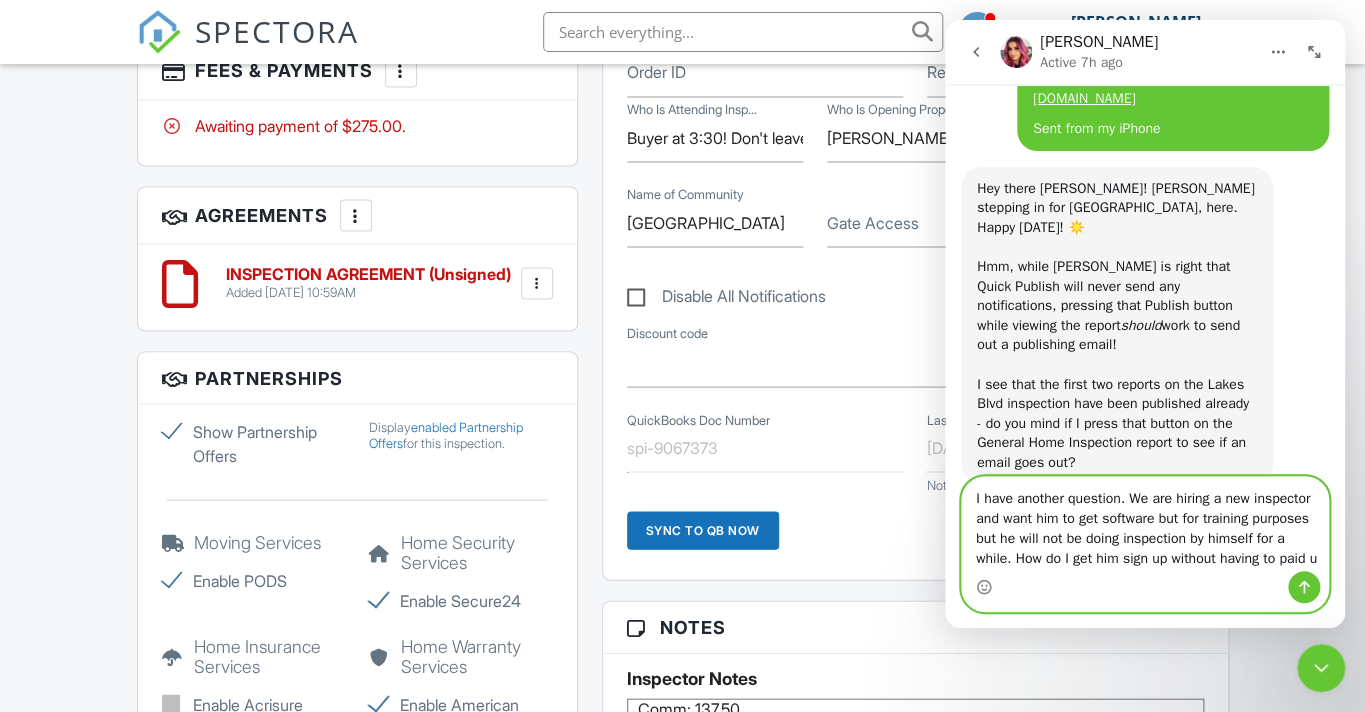 scroll, scrollTop: 14549, scrollLeft: 0, axis: vertical 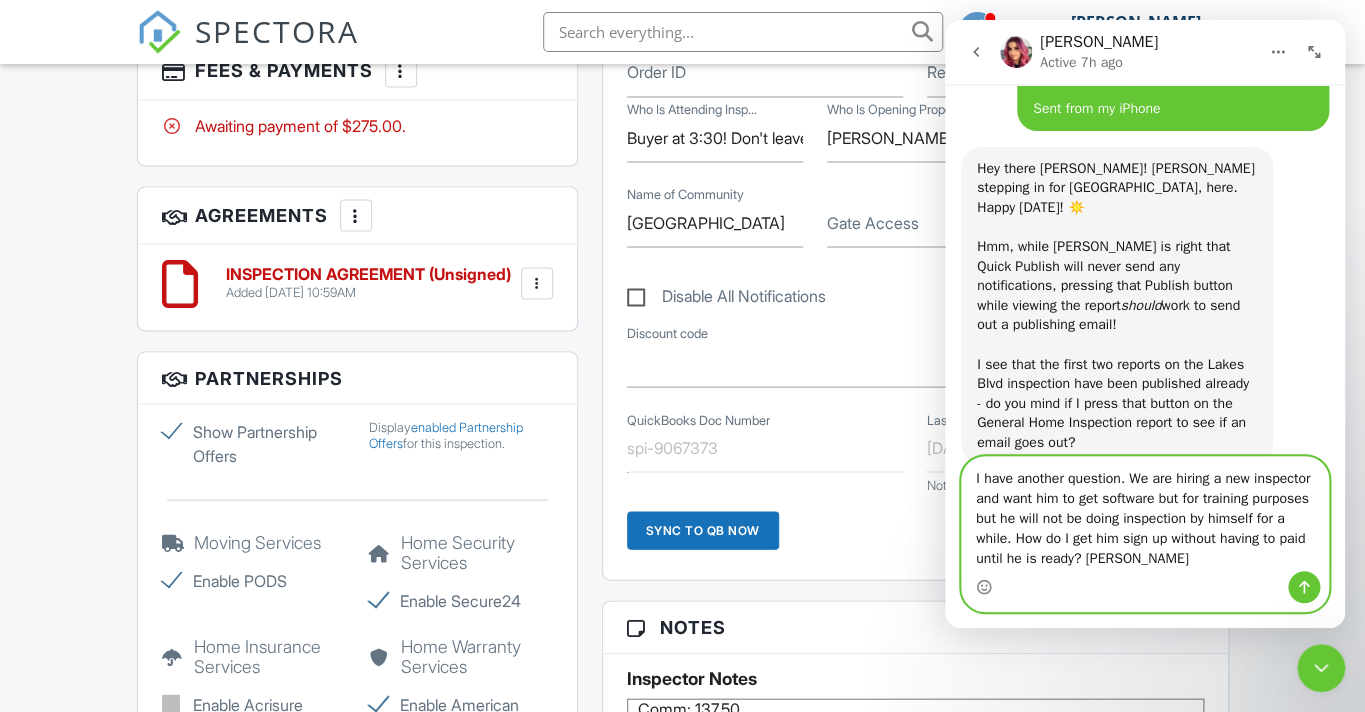 type on "I have another question. We are hiring a new inspector and want him to get software but for training purposes but he will not be doing inspection by himself for a while. How do I get him sign up without having to paid until he is ready? Joey" 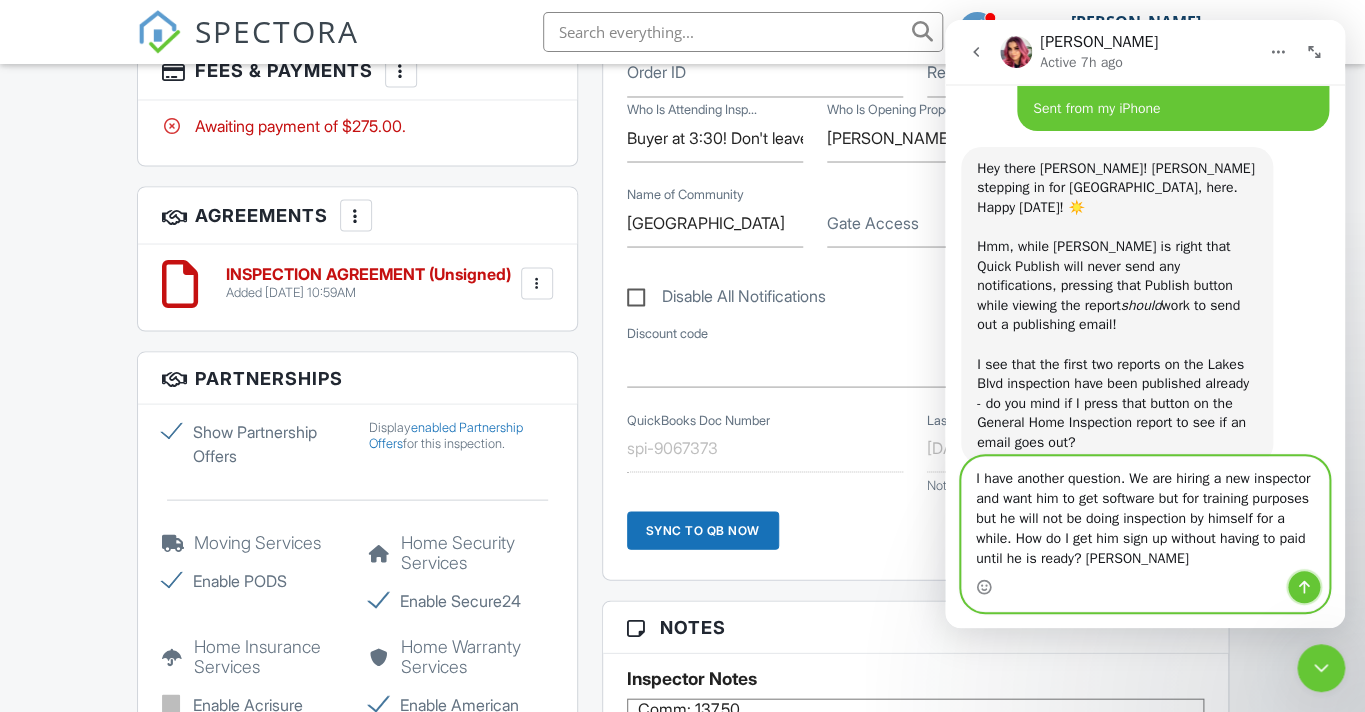 click 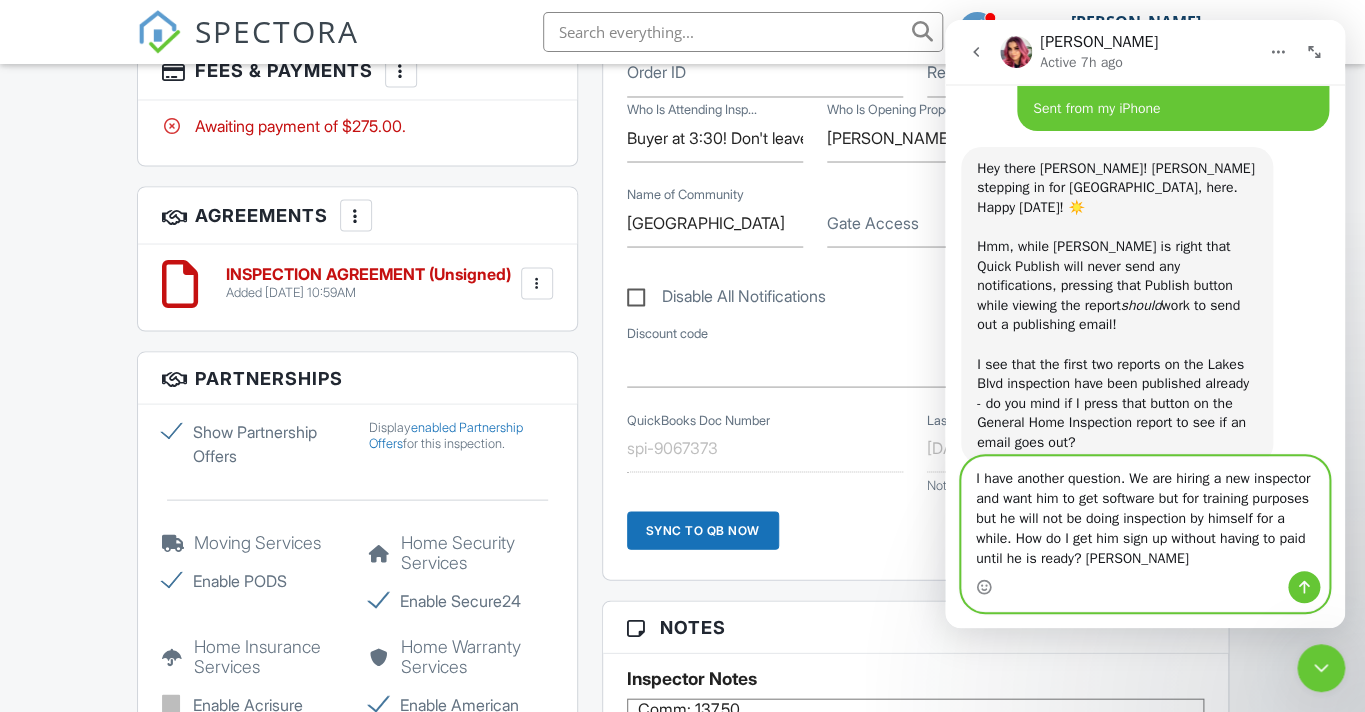 type 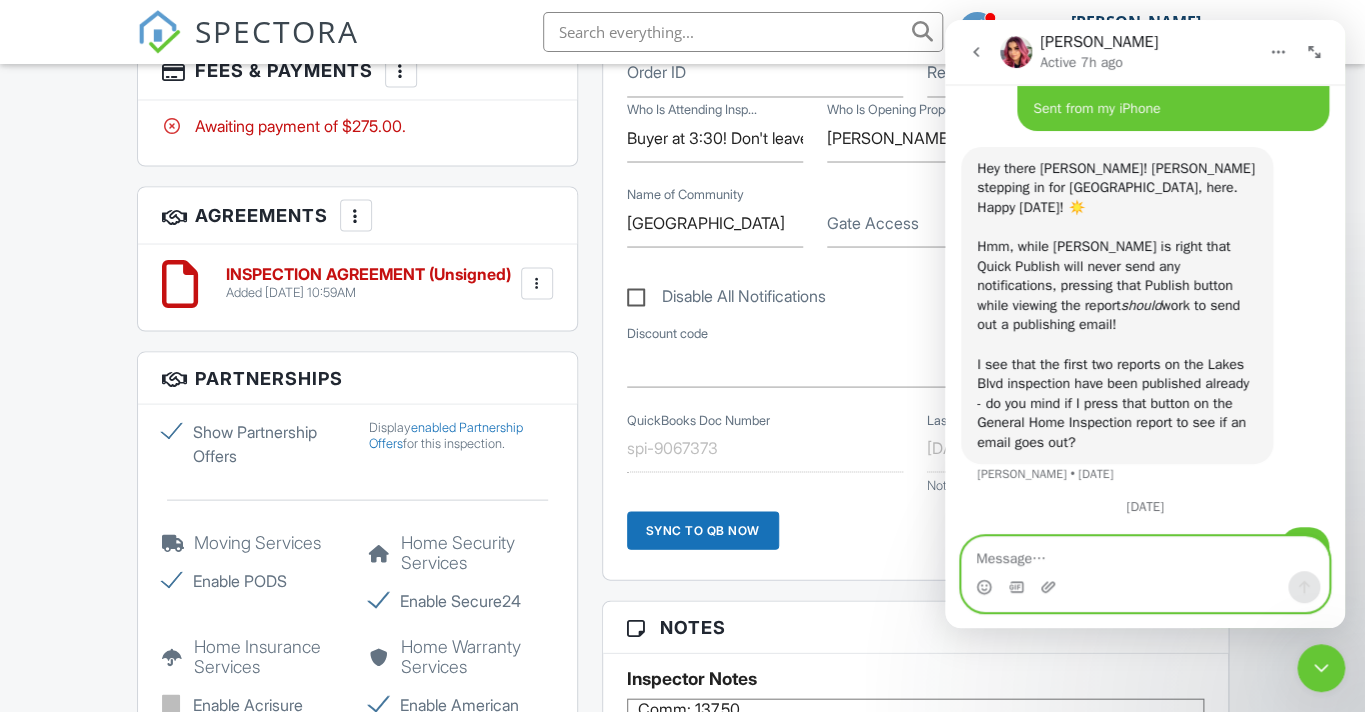 scroll, scrollTop: 14612, scrollLeft: 0, axis: vertical 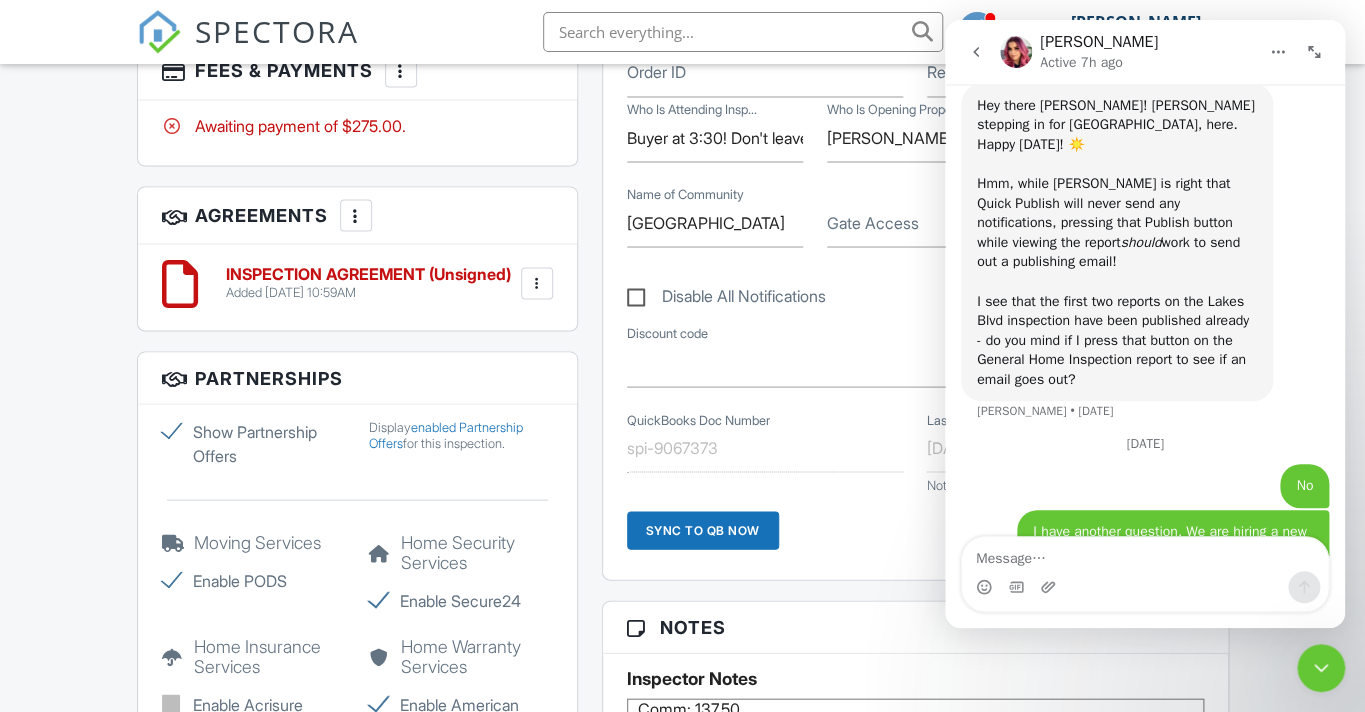 click on "Joey Caballero
5th Avenue Building Inspections, Inc." at bounding box center (1118, 32) 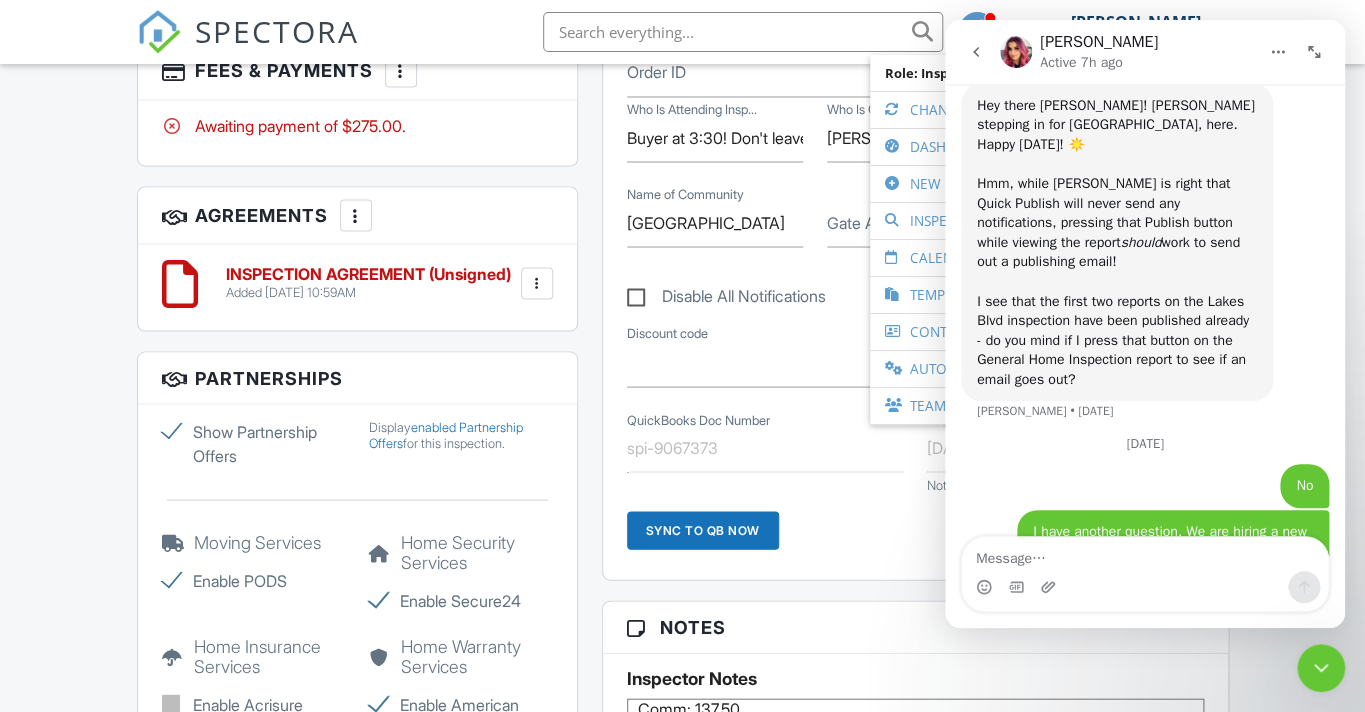 scroll, scrollTop: 740, scrollLeft: 0, axis: vertical 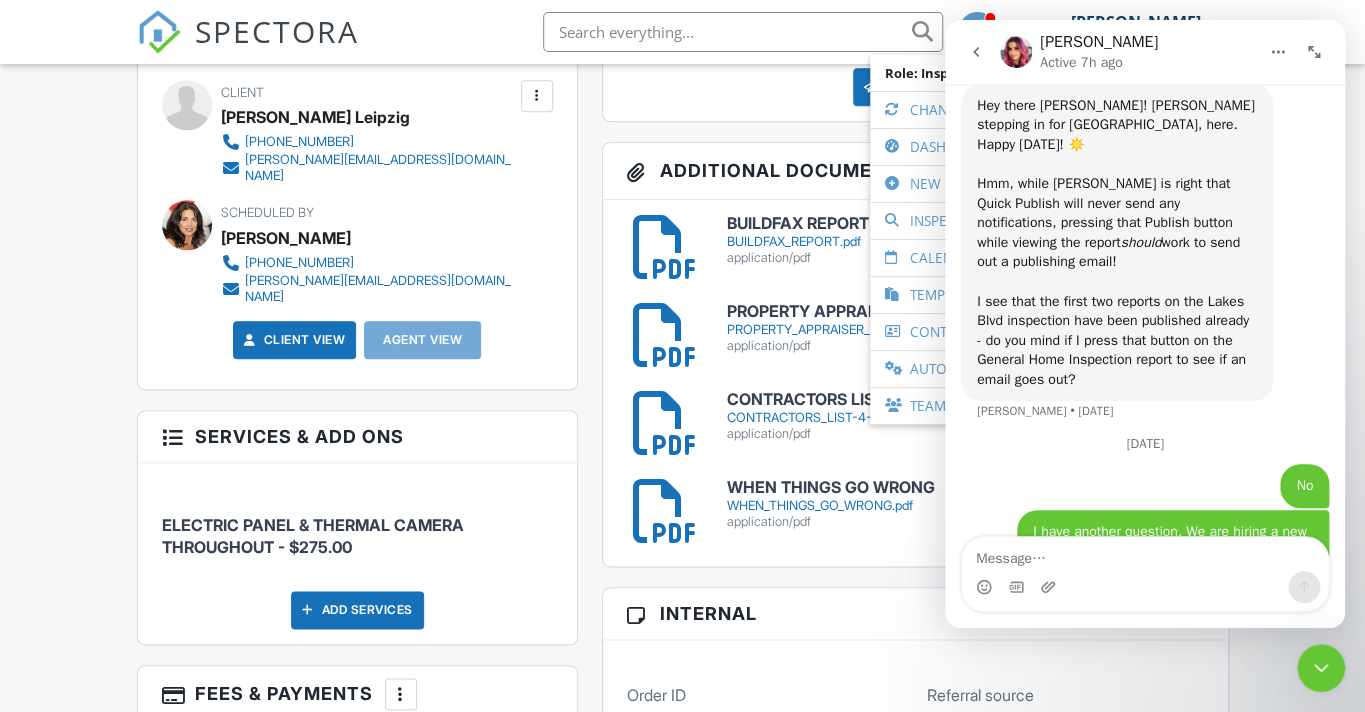 click 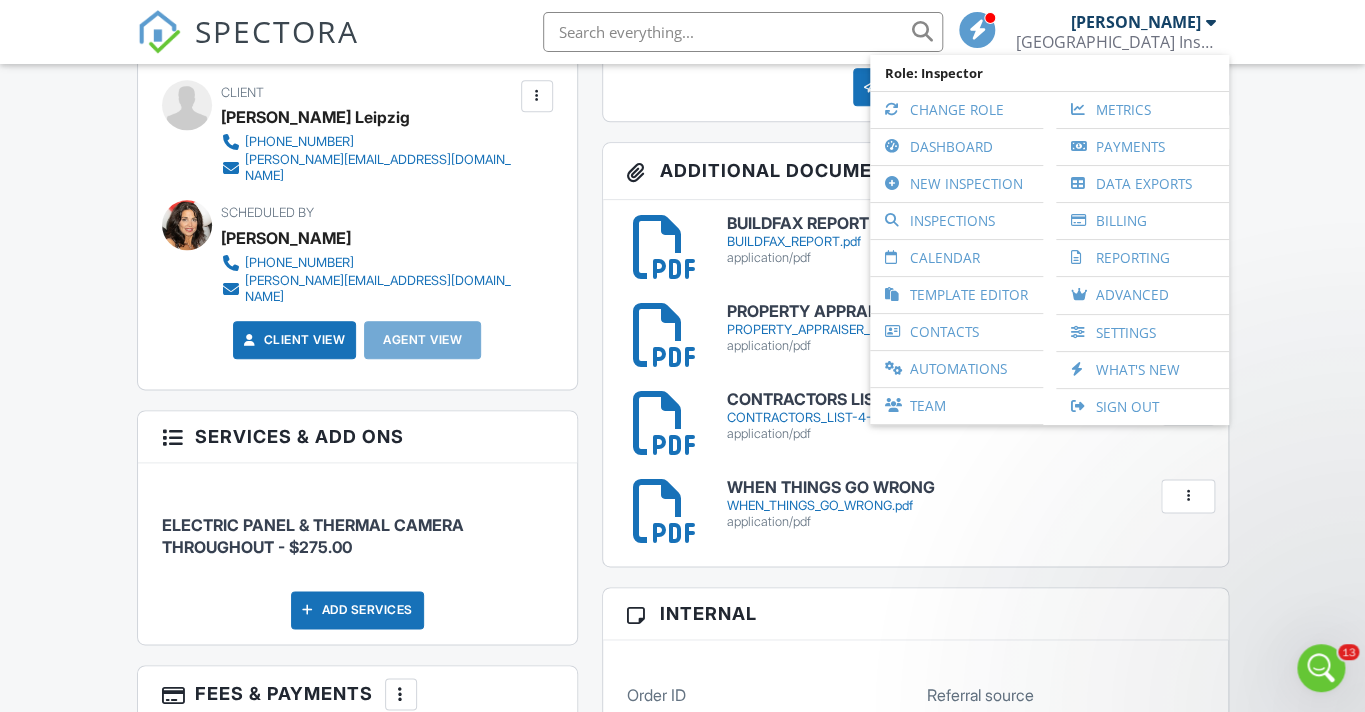scroll, scrollTop: 0, scrollLeft: 0, axis: both 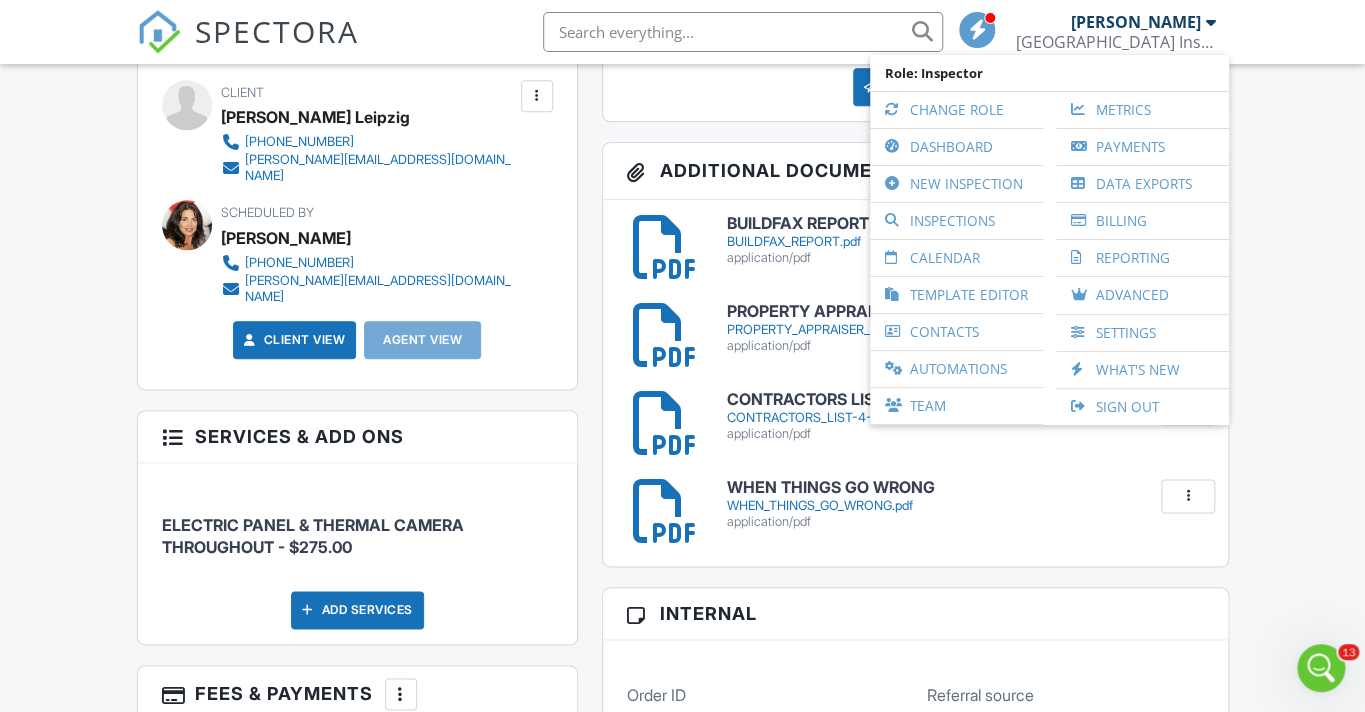 click on "Dashboard
Templates
Contacts
Automations
Settings
Team
Support Center
Inspection Details
Client View
More
Property Details
Reschedule
Reorder / Copy
Share
Cancel
Delete
Print Order
Convert to V9
Enable Pass on CC Fees
View Change Log
07/14/2025  3:00 pm
- 3:00 pm
7076 Huntington Ln 806
Delray Beach, FL 33446
Built
1985
1230
sq. ft.
slab
Lot Size
43560
sq.ft.
2
bedrooms
2.0
bathrooms
+ −  Leaflet   |   © MapTiler   © OpenStreetMap contributors
All emails and texts are disabled for this inspection!
Turn on emails and texts
Turn on and Requeue Notifications
Reports
Locked
Attach
New
INDIVIDUAL INSPECTION" at bounding box center [682, 901] 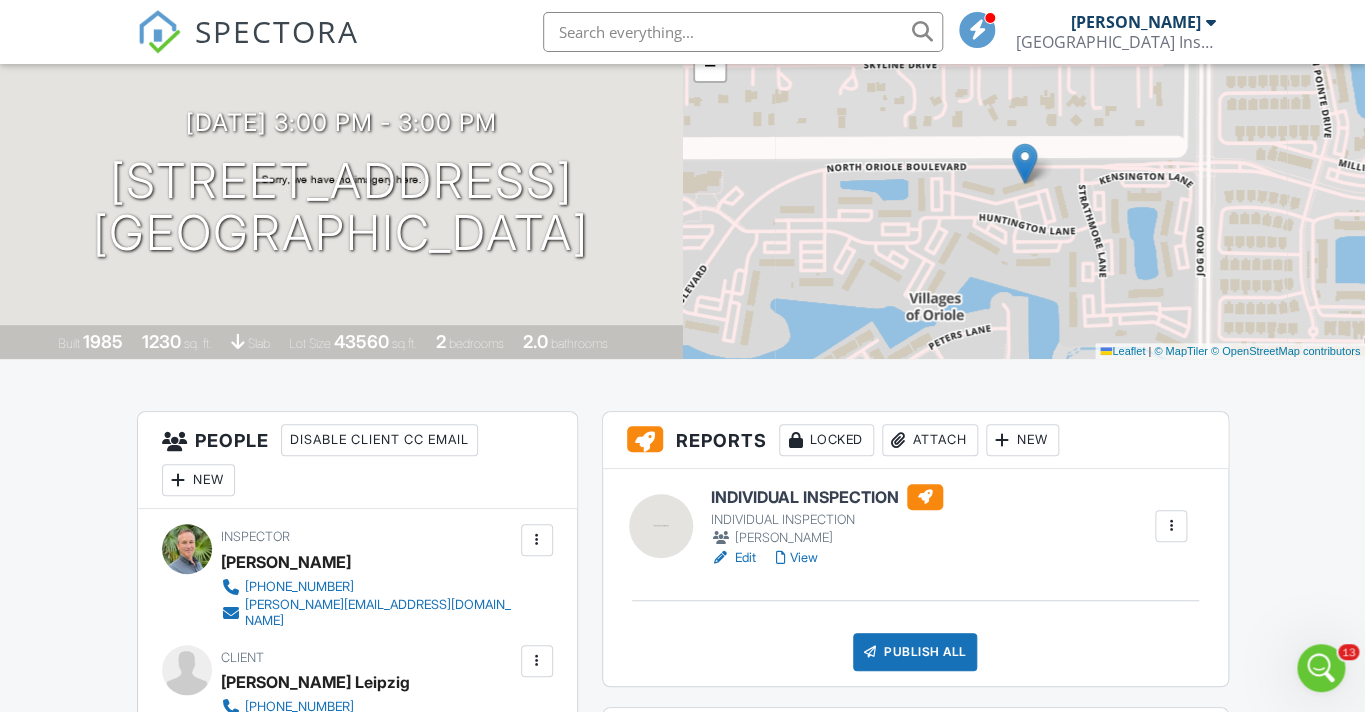 scroll, scrollTop: 0, scrollLeft: 0, axis: both 